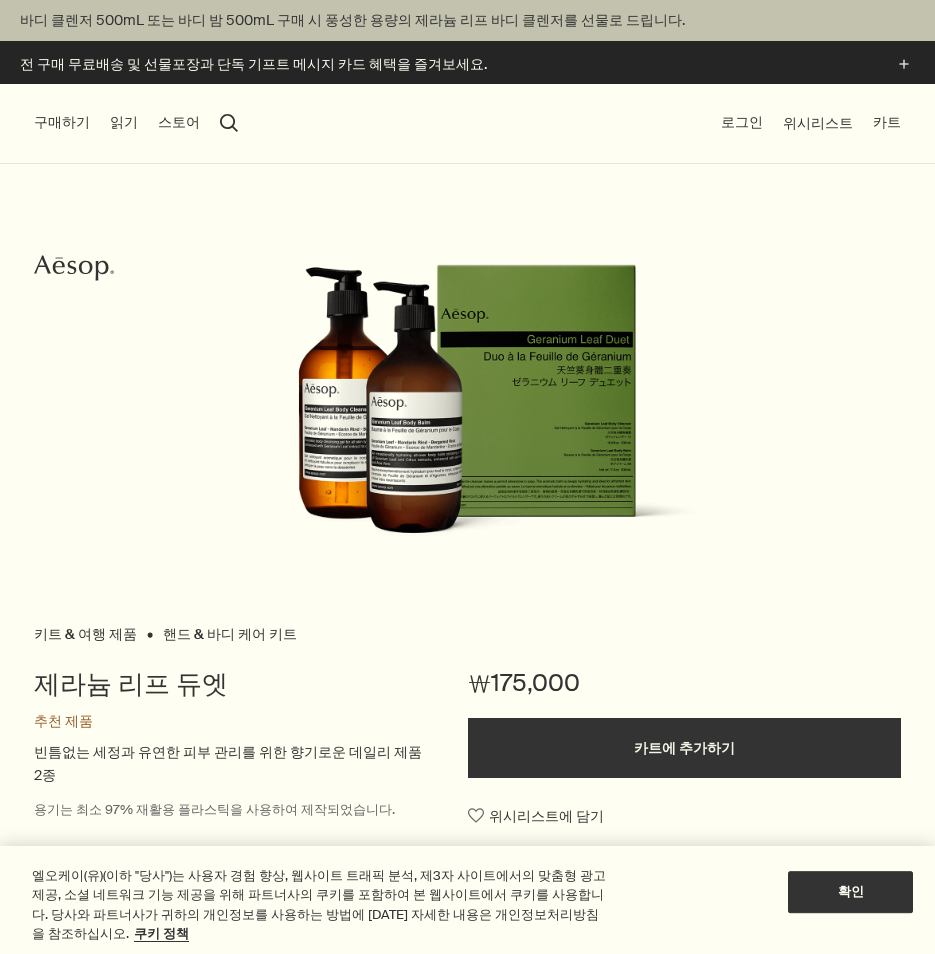scroll, scrollTop: 0, scrollLeft: 0, axis: both 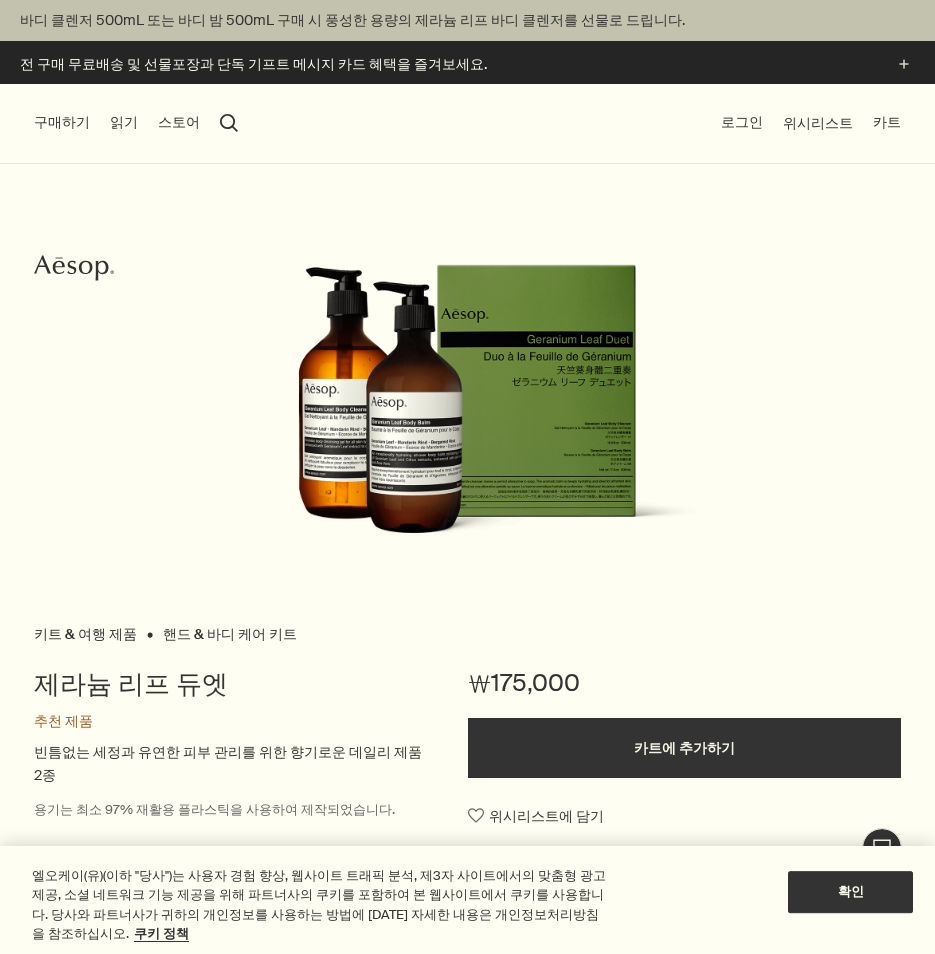 click on "구매하기" at bounding box center (62, 123) 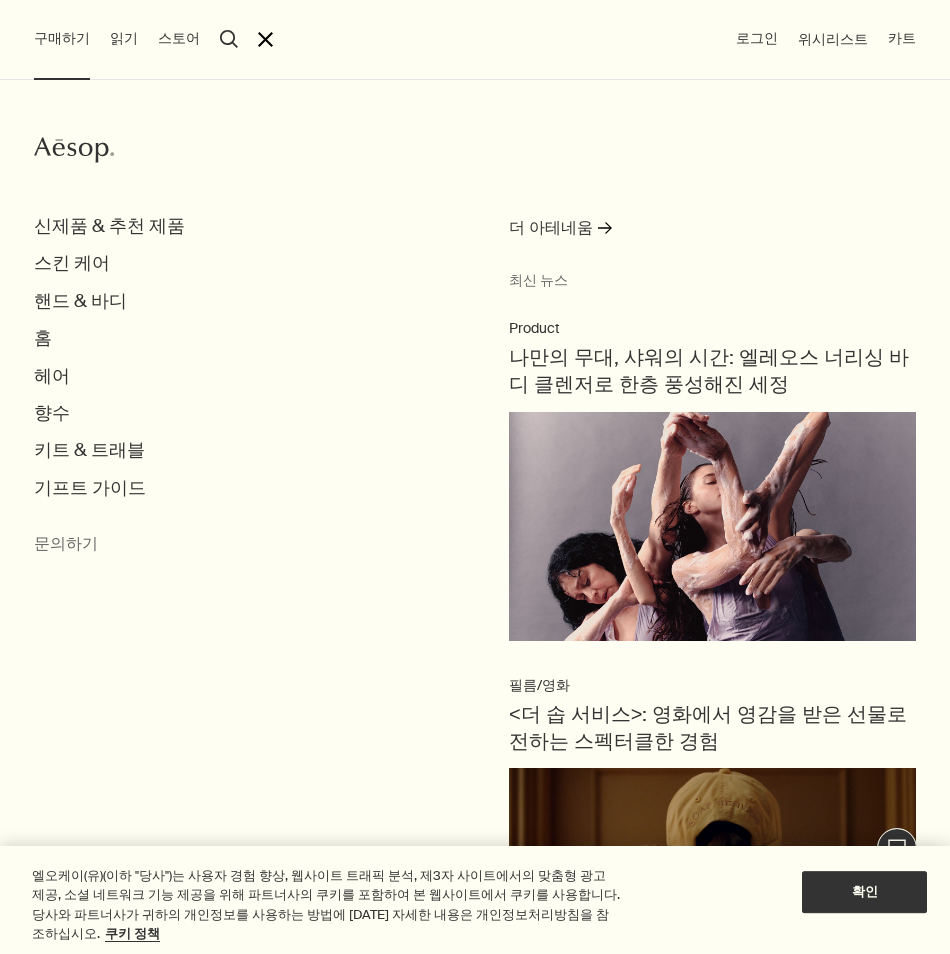 scroll, scrollTop: 0, scrollLeft: 0, axis: both 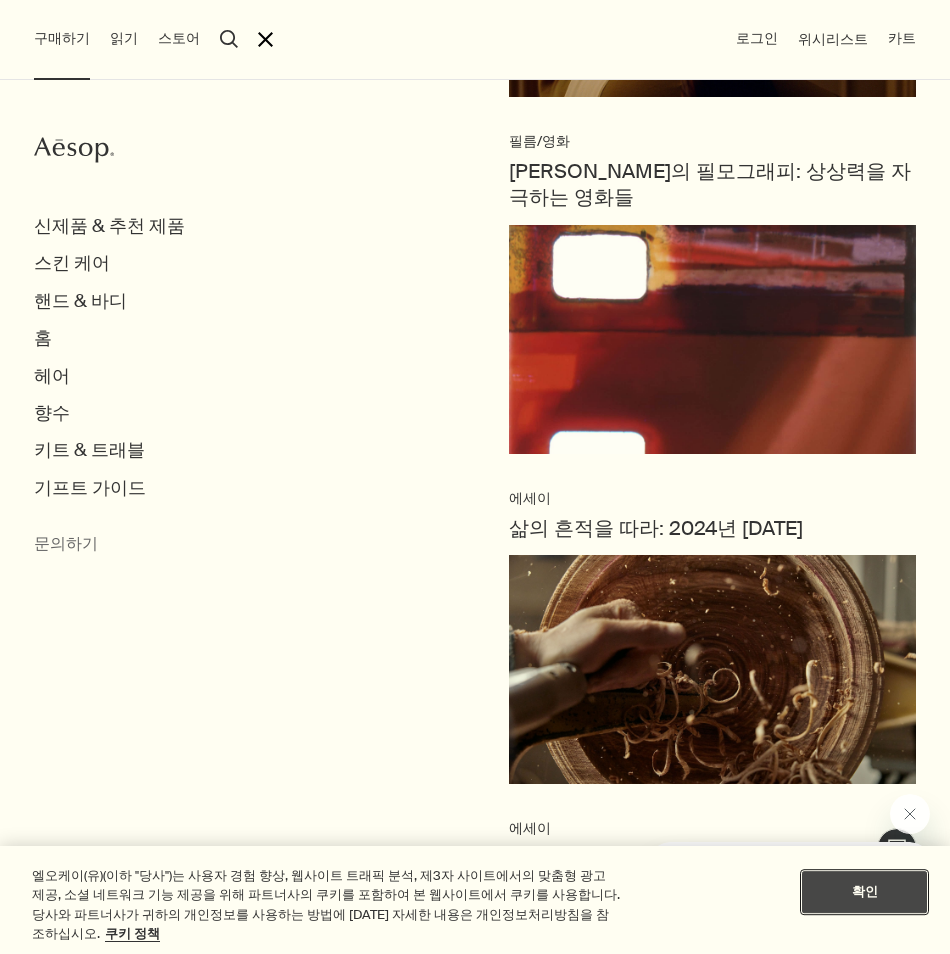 click on "확인" at bounding box center [864, 892] 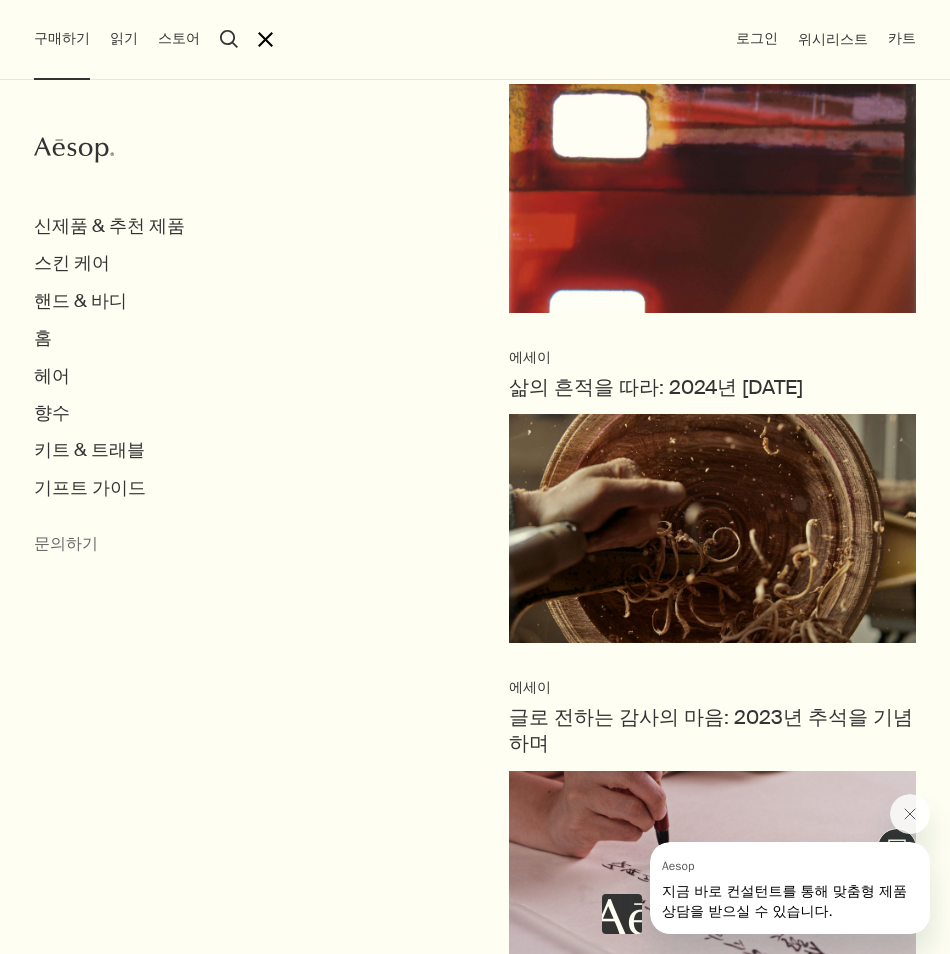 scroll, scrollTop: 1133, scrollLeft: 0, axis: vertical 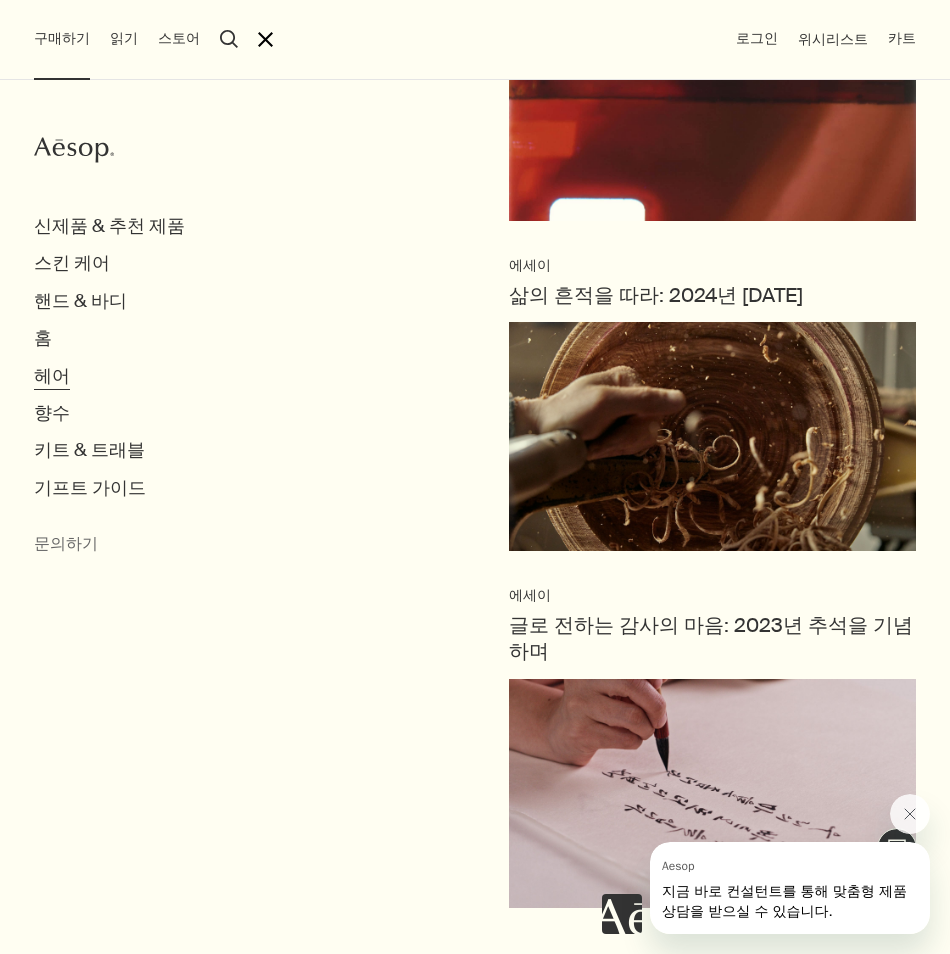 click on "헤어" at bounding box center (52, 376) 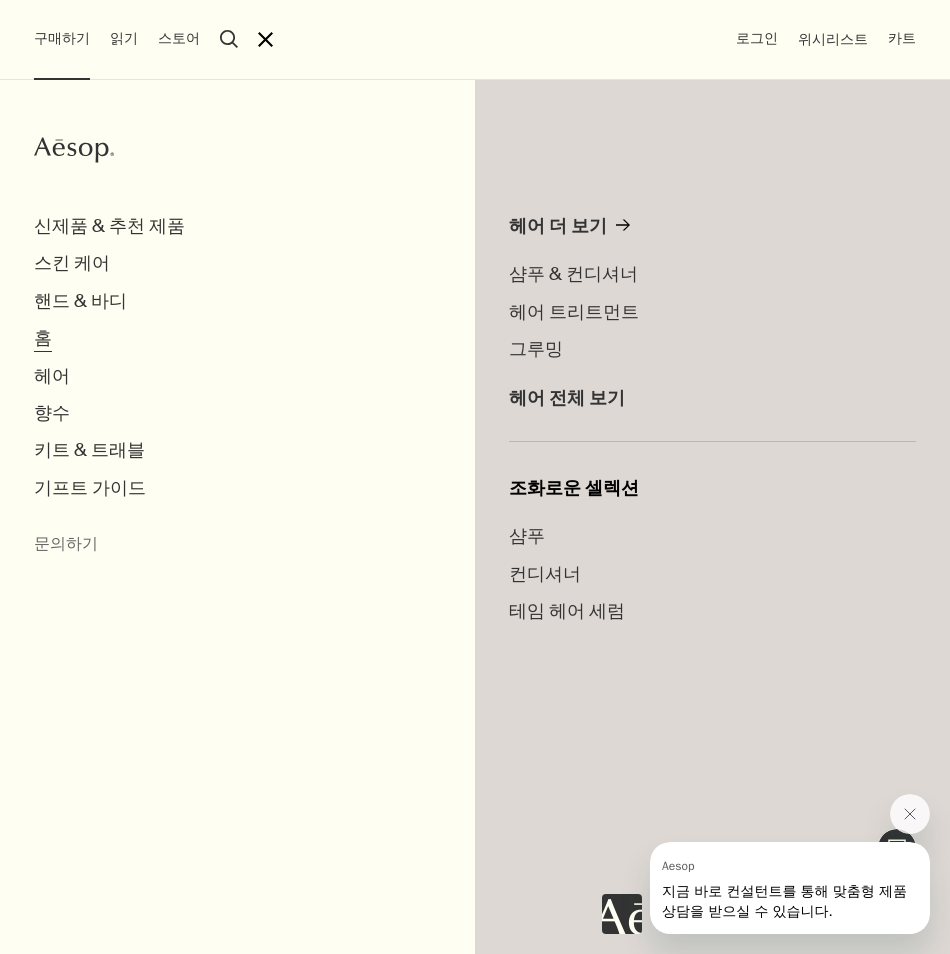 click on "홈" at bounding box center [43, 338] 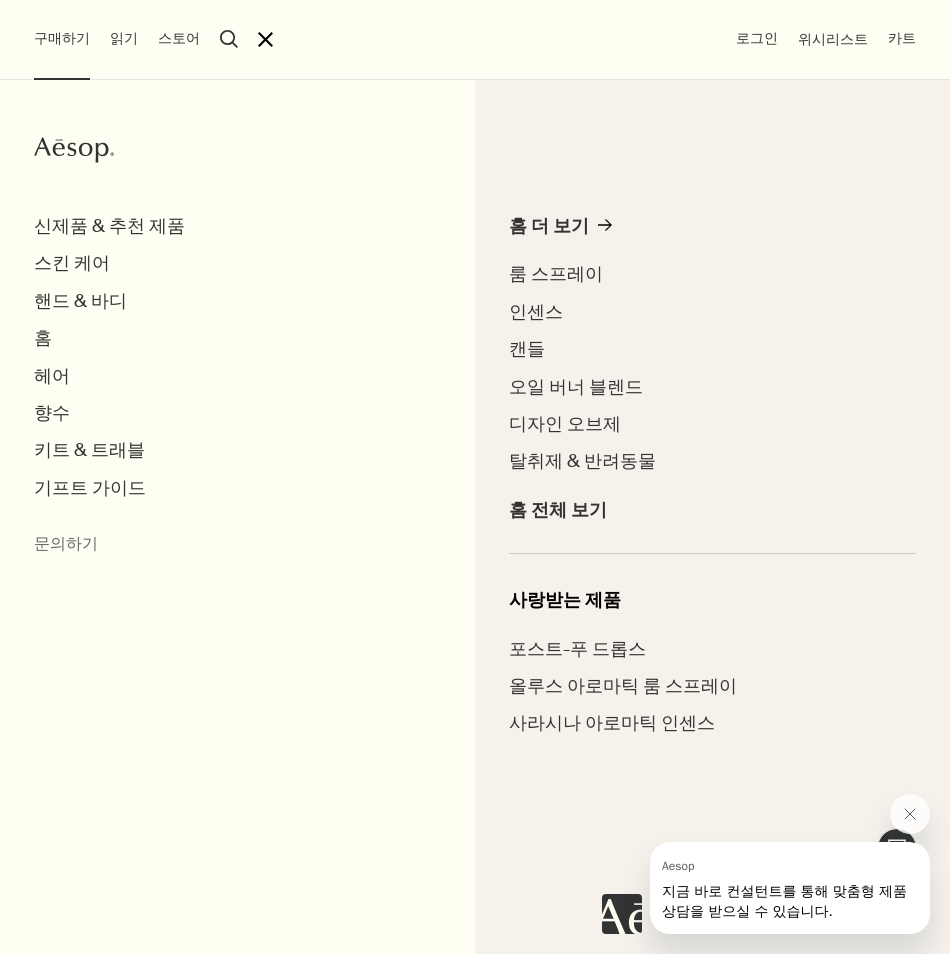 click on "Aesop" 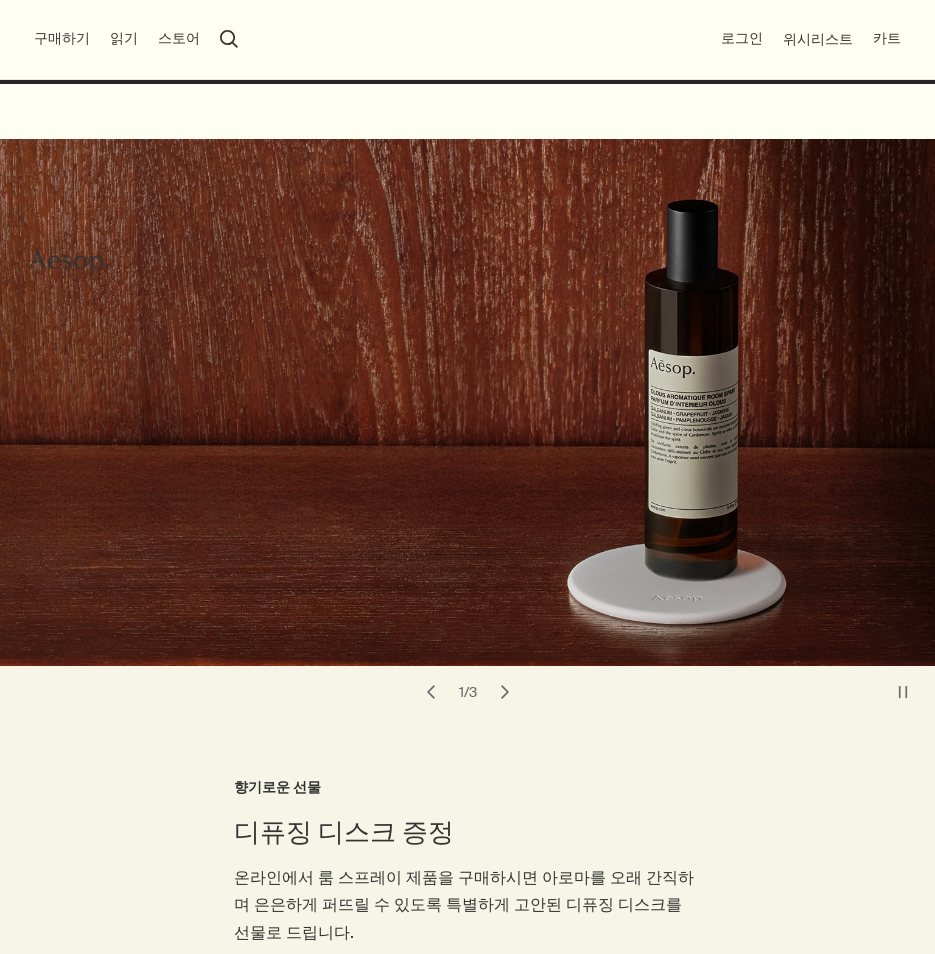 scroll, scrollTop: 0, scrollLeft: 0, axis: both 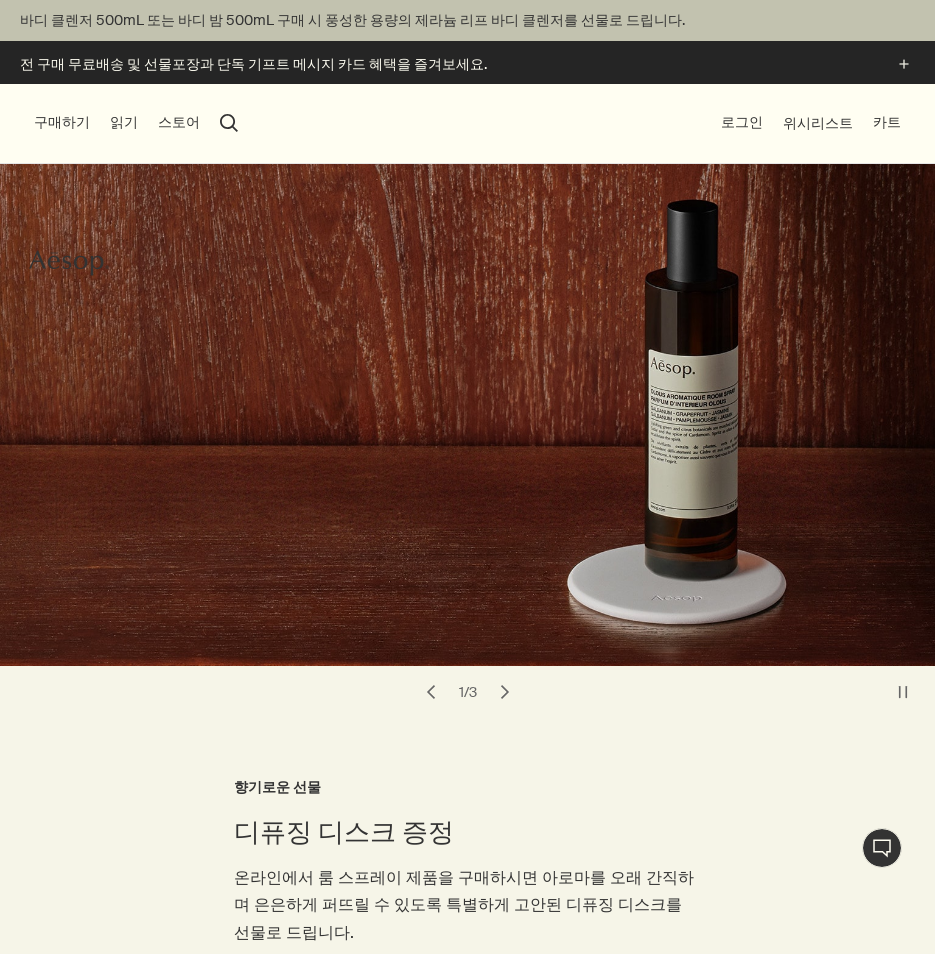 click on "구매하기" at bounding box center [62, 123] 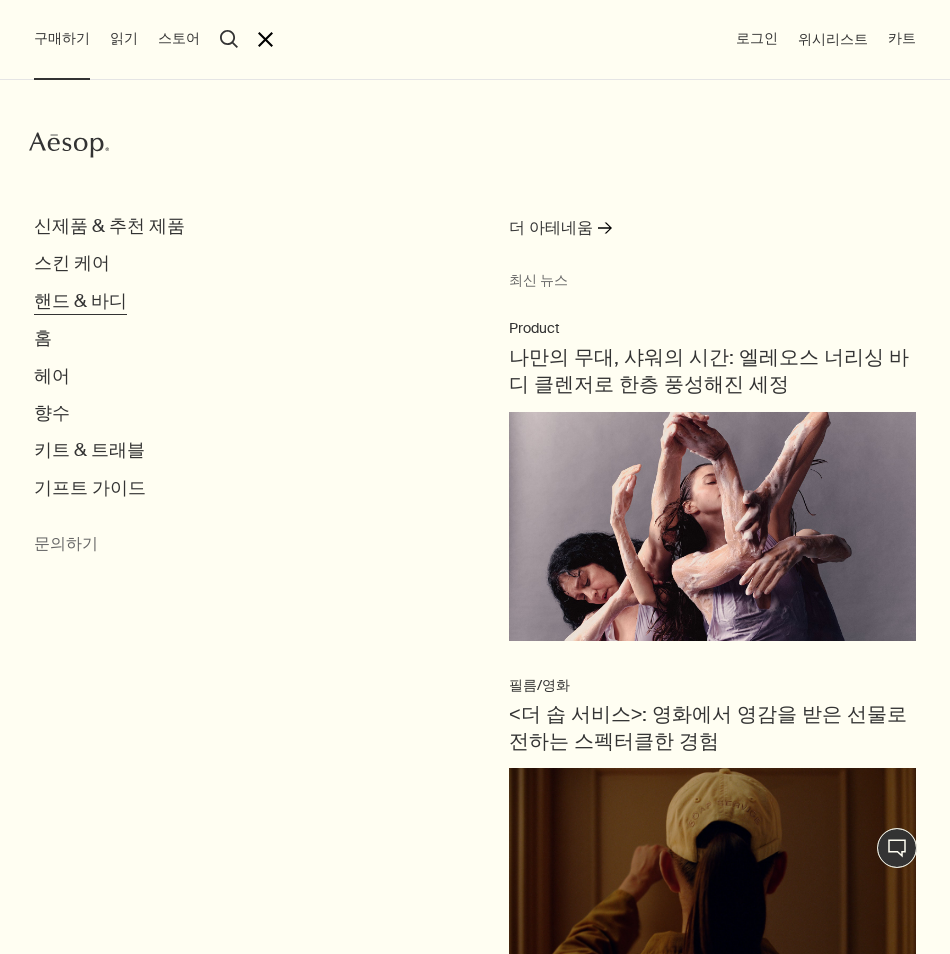 click on "핸드 & 바디" at bounding box center (80, 301) 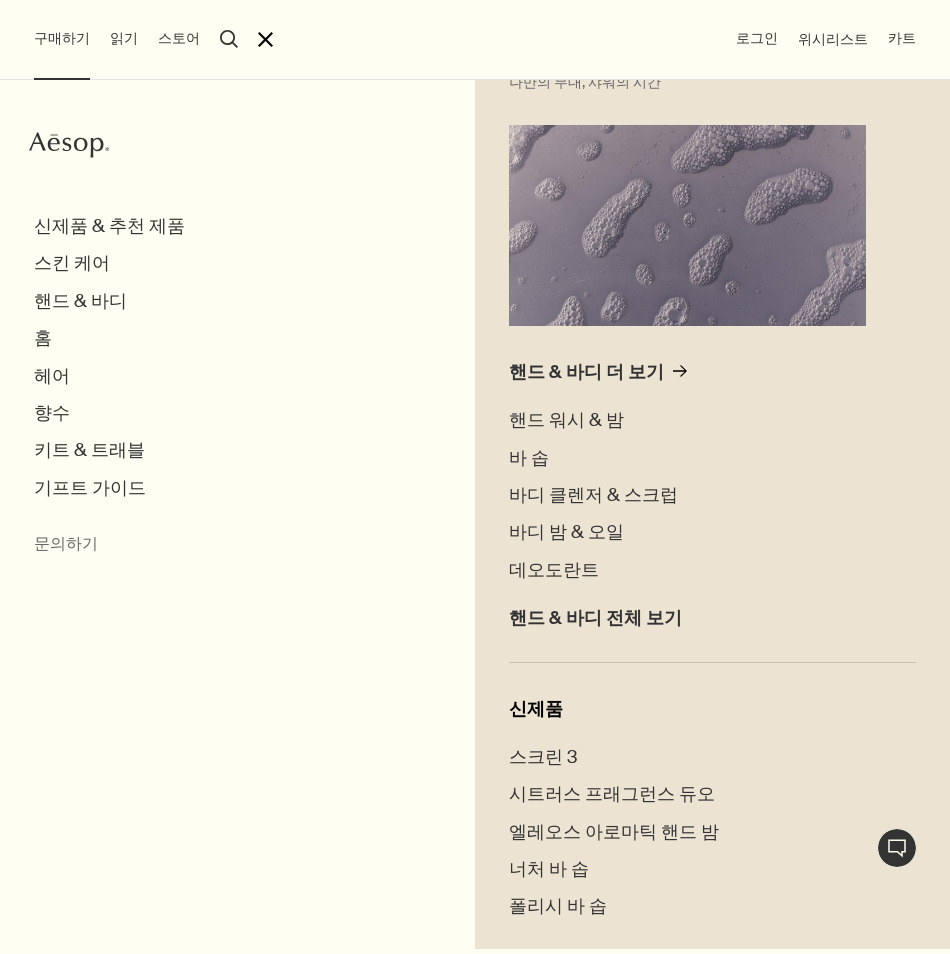 scroll, scrollTop: 281, scrollLeft: 0, axis: vertical 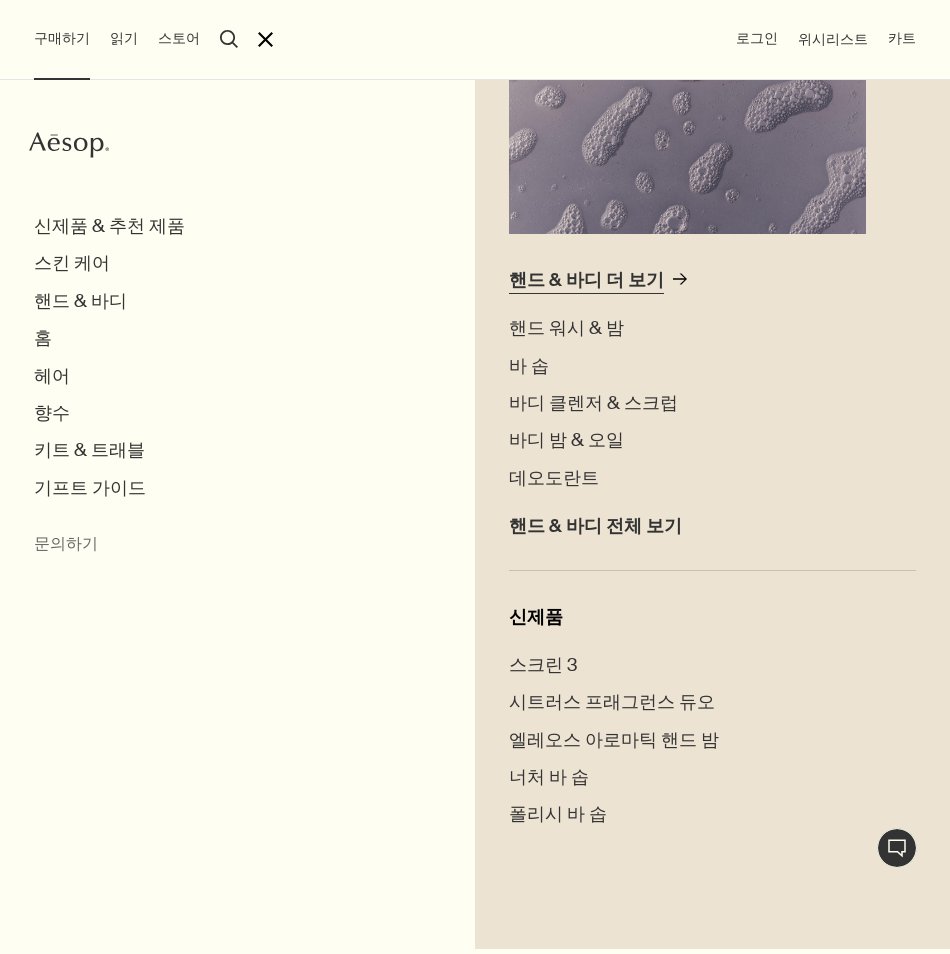 click on "핸드 & 바디 더 보기" at bounding box center [586, 280] 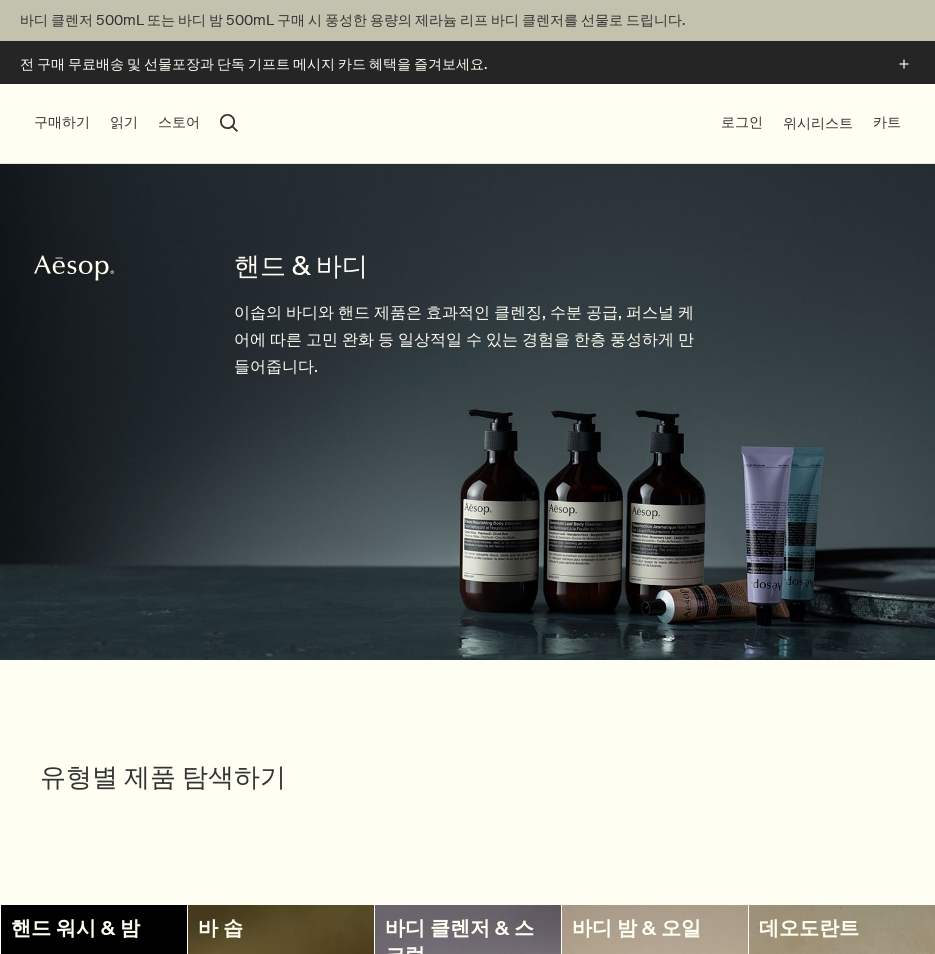 scroll, scrollTop: 0, scrollLeft: 0, axis: both 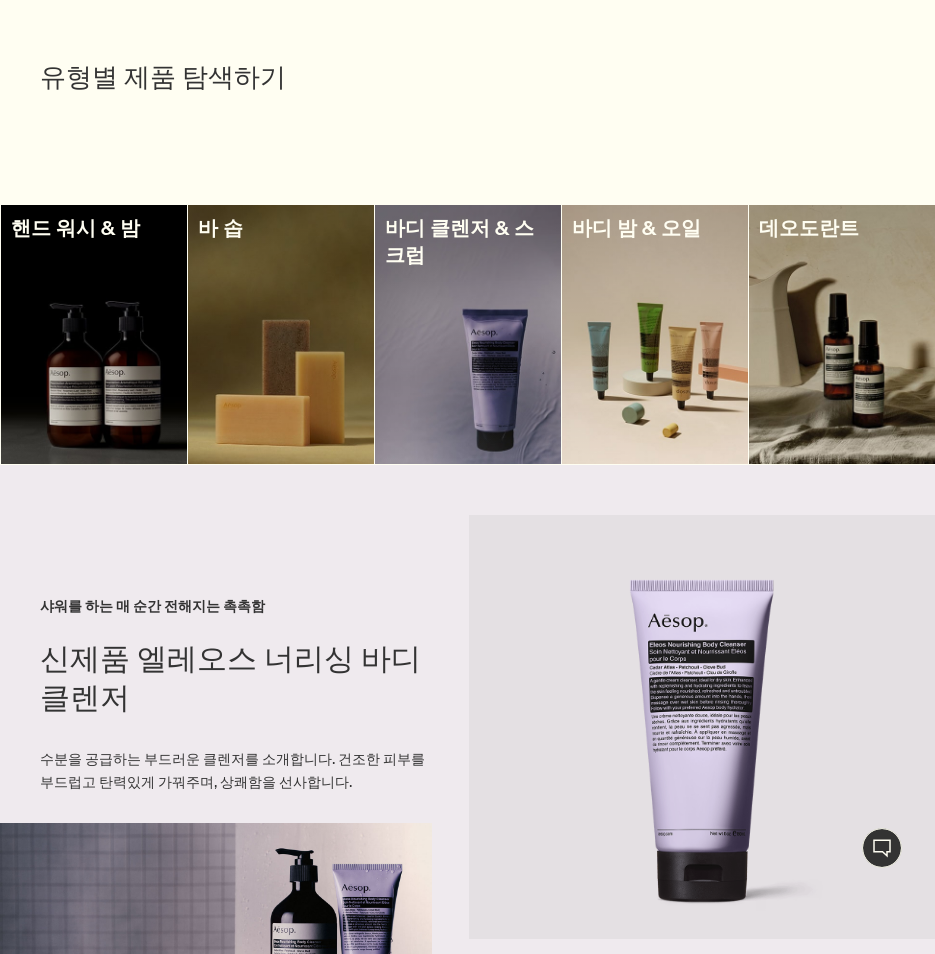 click at bounding box center [468, 334] 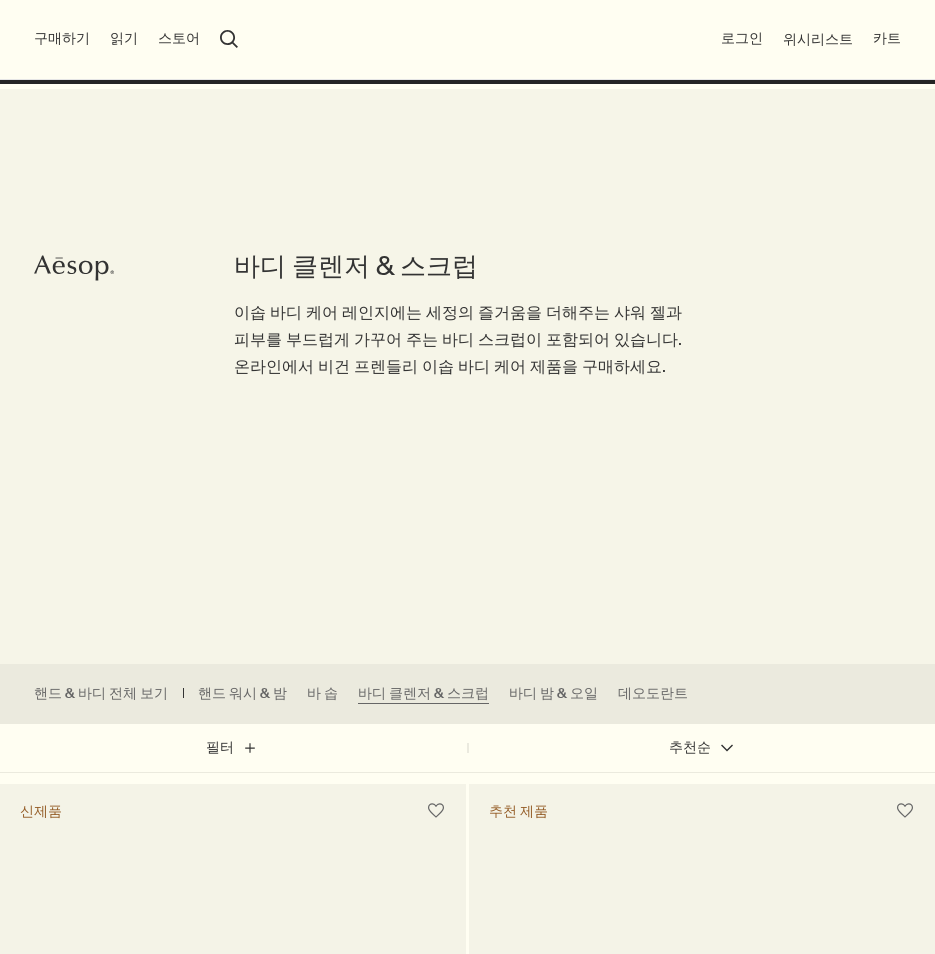 scroll, scrollTop: 100, scrollLeft: 0, axis: vertical 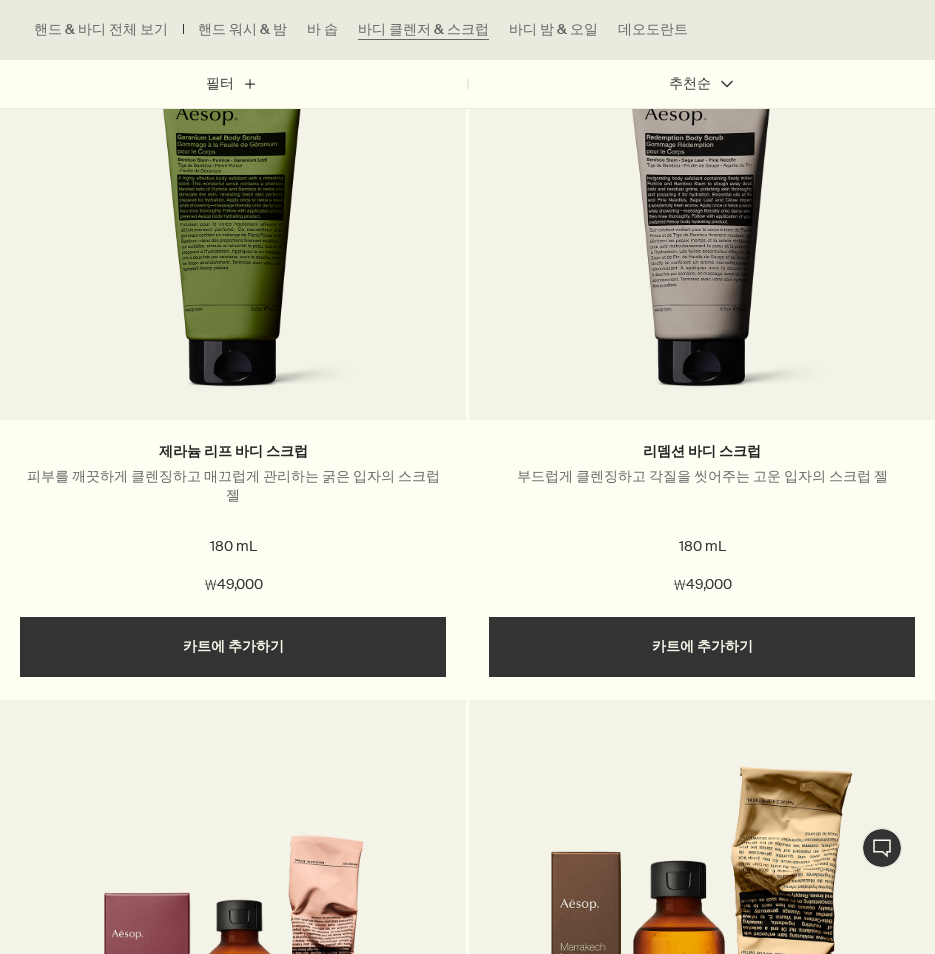 click at bounding box center (232, 235) 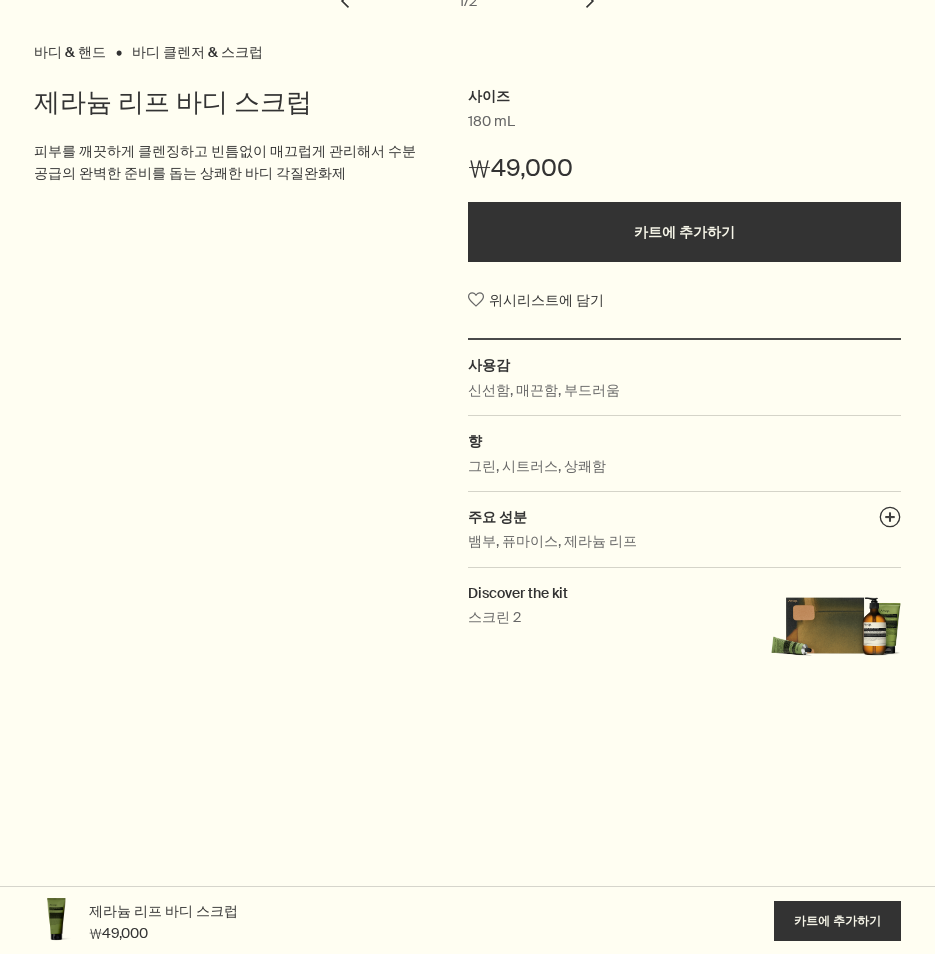 scroll, scrollTop: 0, scrollLeft: 0, axis: both 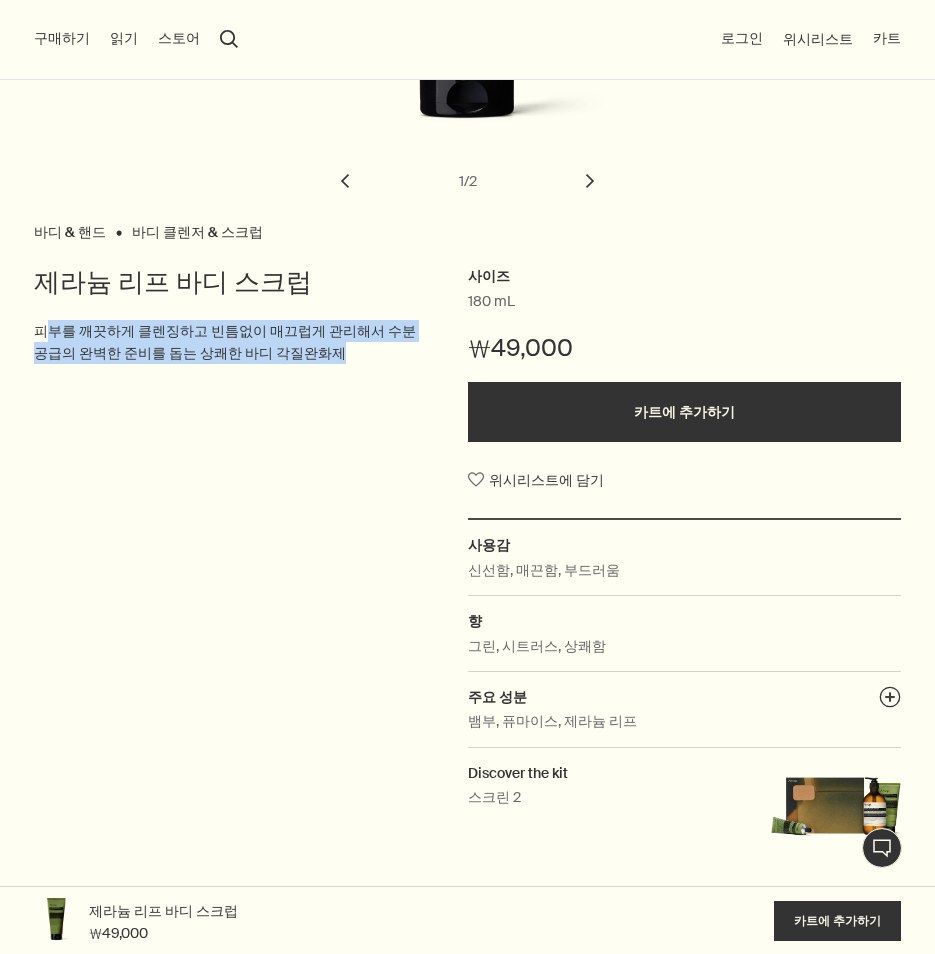 drag, startPoint x: 50, startPoint y: 324, endPoint x: 303, endPoint y: 347, distance: 254.0433 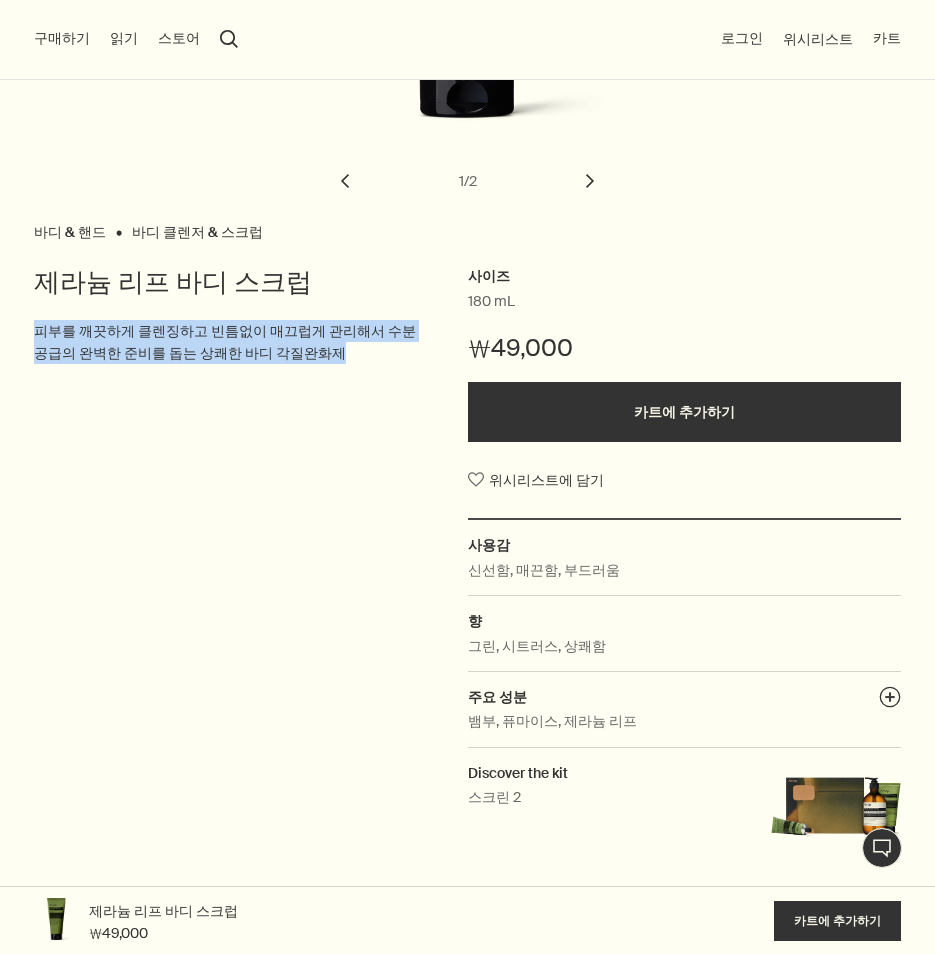 drag, startPoint x: 336, startPoint y: 359, endPoint x: -5, endPoint y: 306, distance: 345.09418 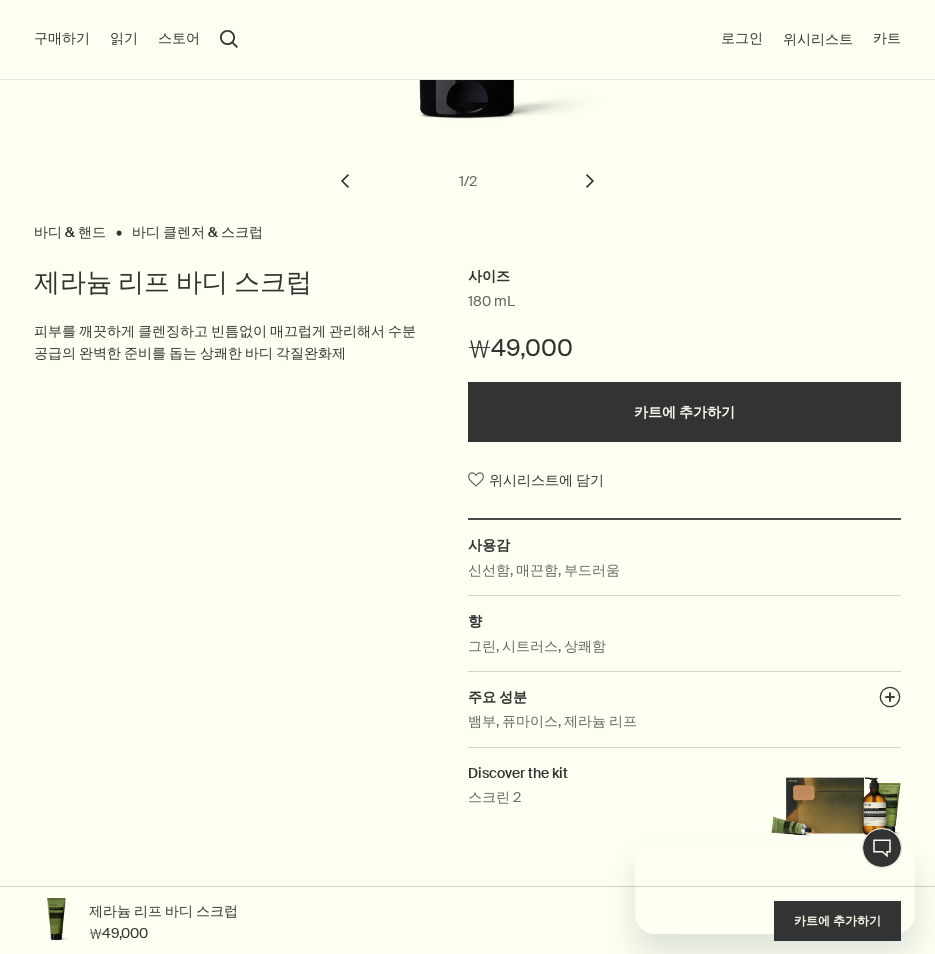 scroll, scrollTop: 0, scrollLeft: 0, axis: both 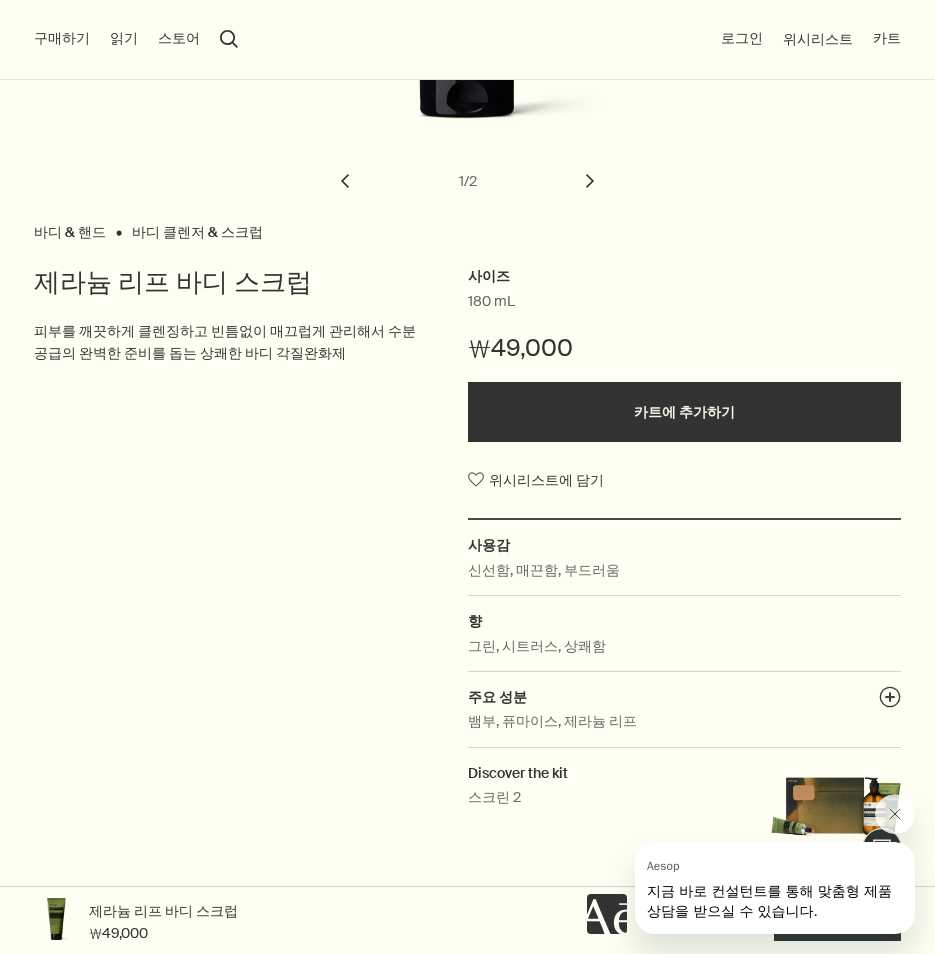 click on "사이즈 180 mL ₩49,000   카트에 추가하기  위시리스트에 담기 사용감 신선함, 매끈함, 부드러움 향 그린, 시트러스, 상쾌함 주요 성분 plusAndCloseWithCircle 뱀부, 퓨마이스, 제라늄 리프 Discover the kit 스크린 2" at bounding box center [685, 567] 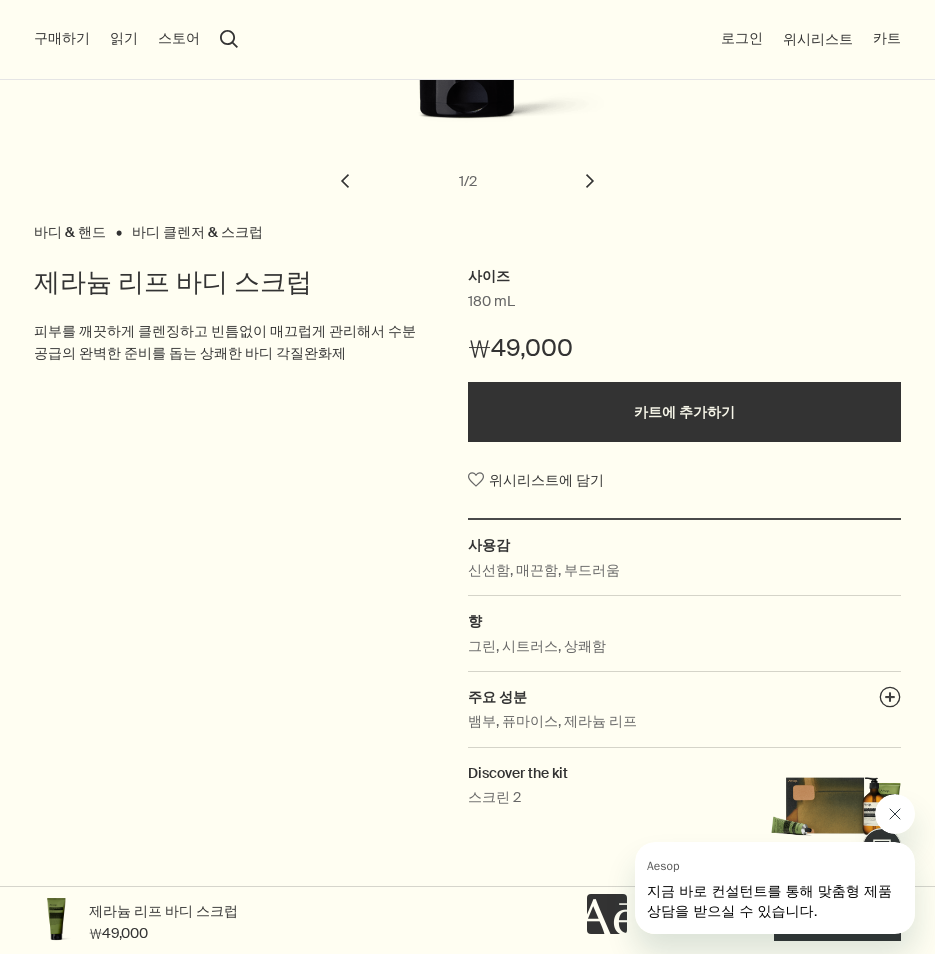 click 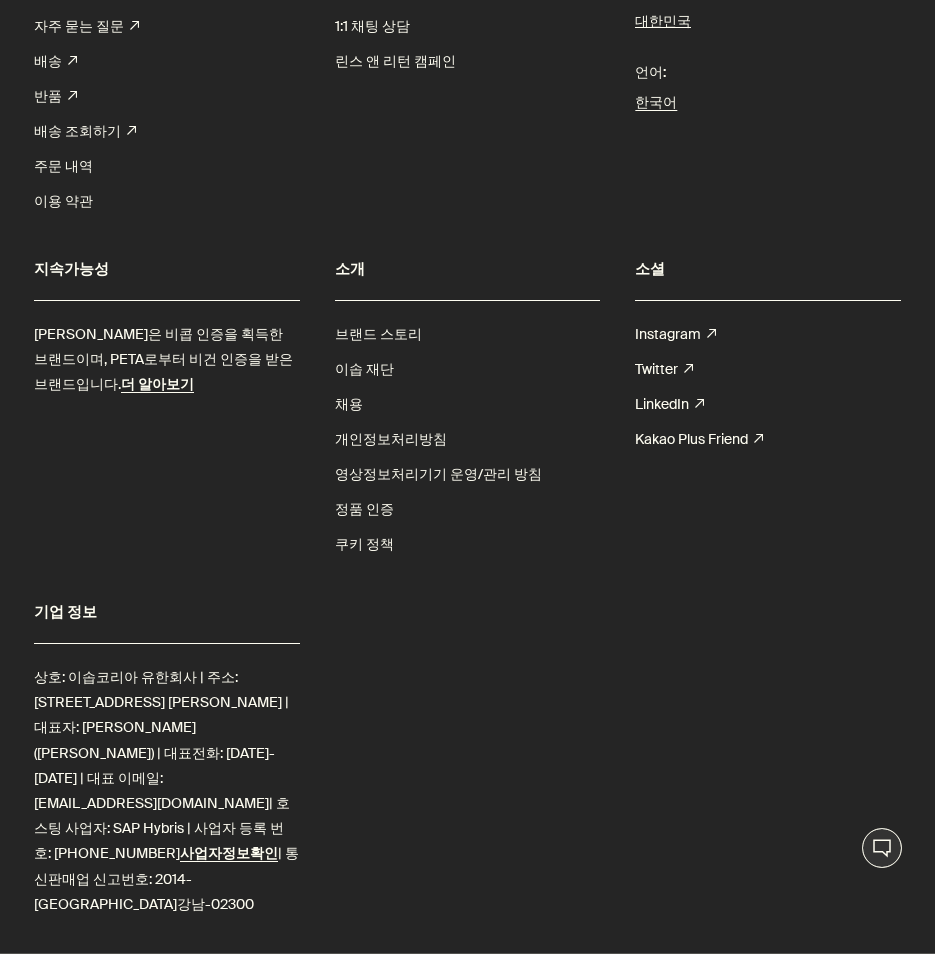 scroll, scrollTop: 0, scrollLeft: 0, axis: both 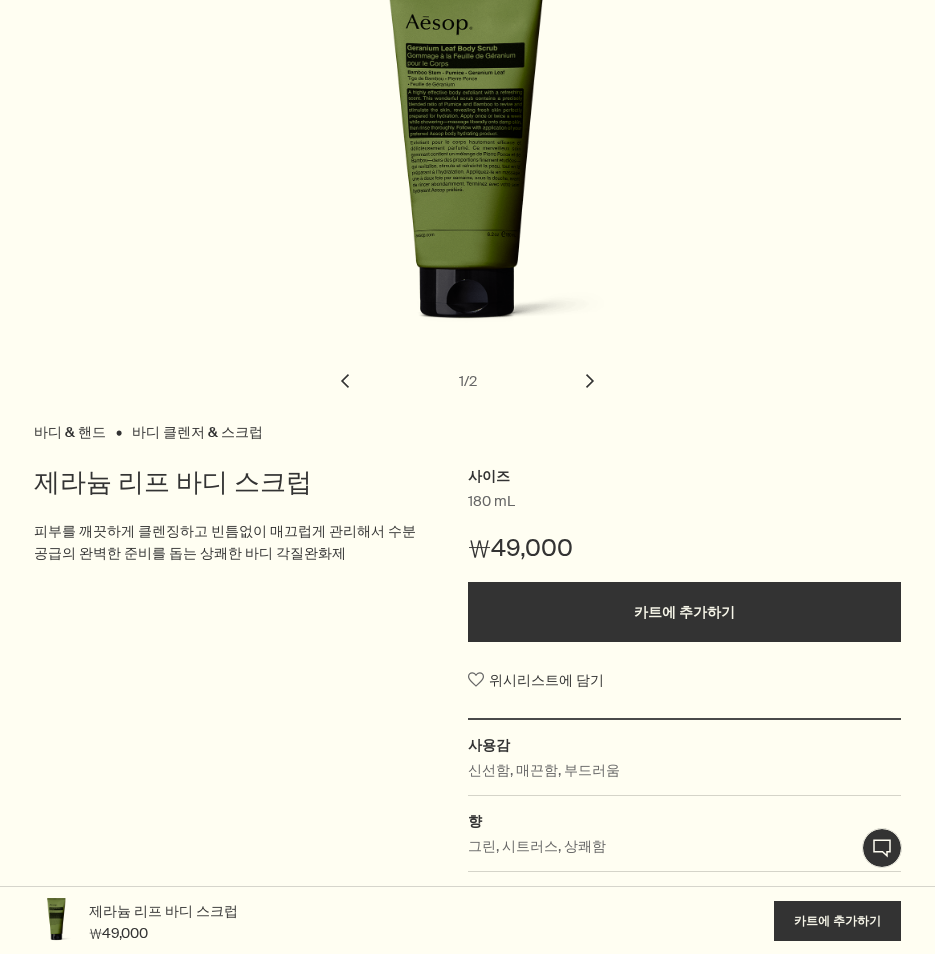 click on "바디 & 핸드 바디 클렌저 & 스크럽  사이즈 180 mL ₩49,000   카트에 추가하기  위시리스트에 담기 사용감 신선함, 매끈함, 부드러움 향 그린, 시트러스, 상쾌함 주요 성분 plusAndCloseWithCircle 뱀부, 퓨마이스, 제라늄 리프 Discover the kit 스크린 2 제라늄 리프 바디 스크럽 피부를 깨끗하게 클렌징하고 빈틈없이 매끄럽게 관리해서 수분 공급의 완벽한 준비를 돕는 상쾌한 바디 각질완화제 chevron chevron 1  /  2" at bounding box center (467, 487) 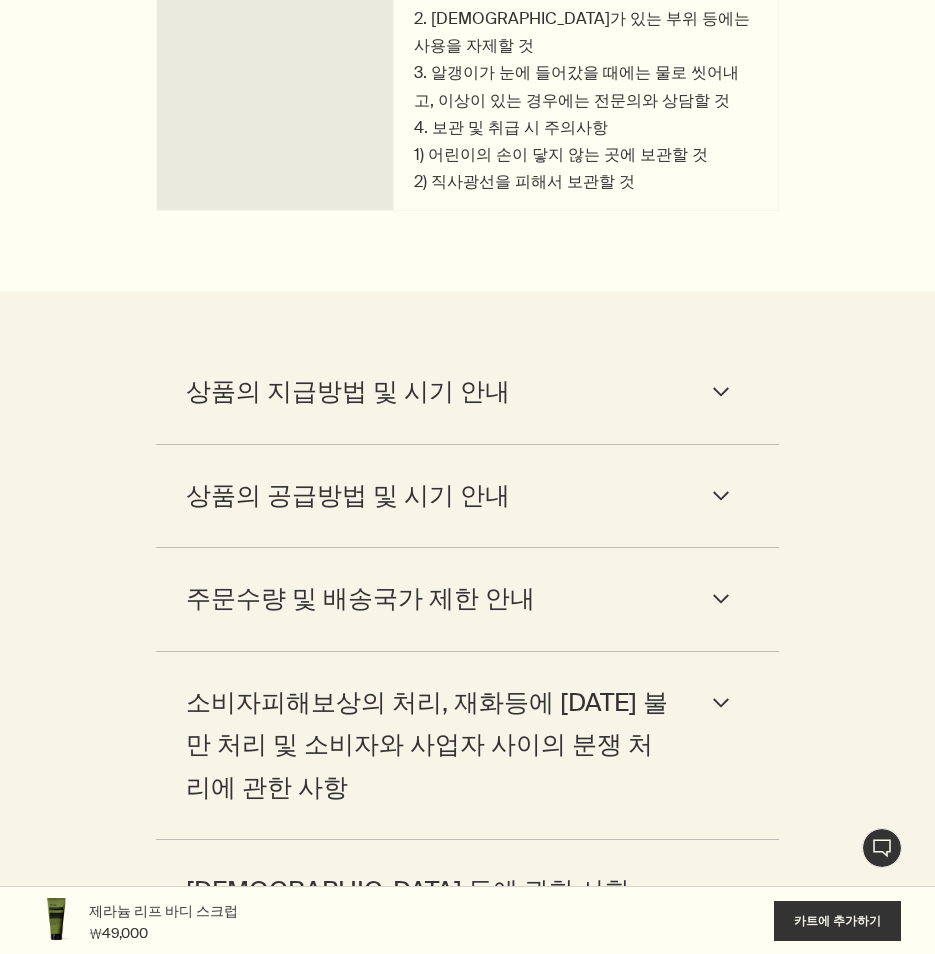 scroll, scrollTop: 4300, scrollLeft: 0, axis: vertical 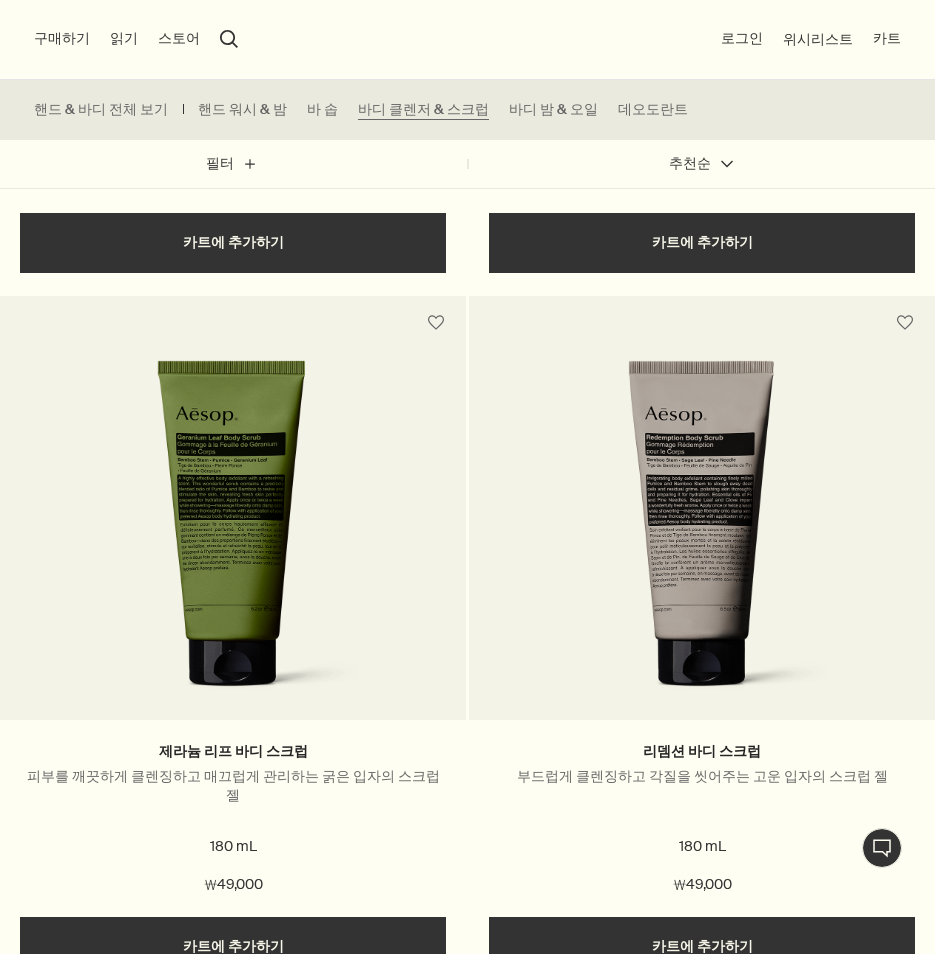 click at bounding box center [232, 535] 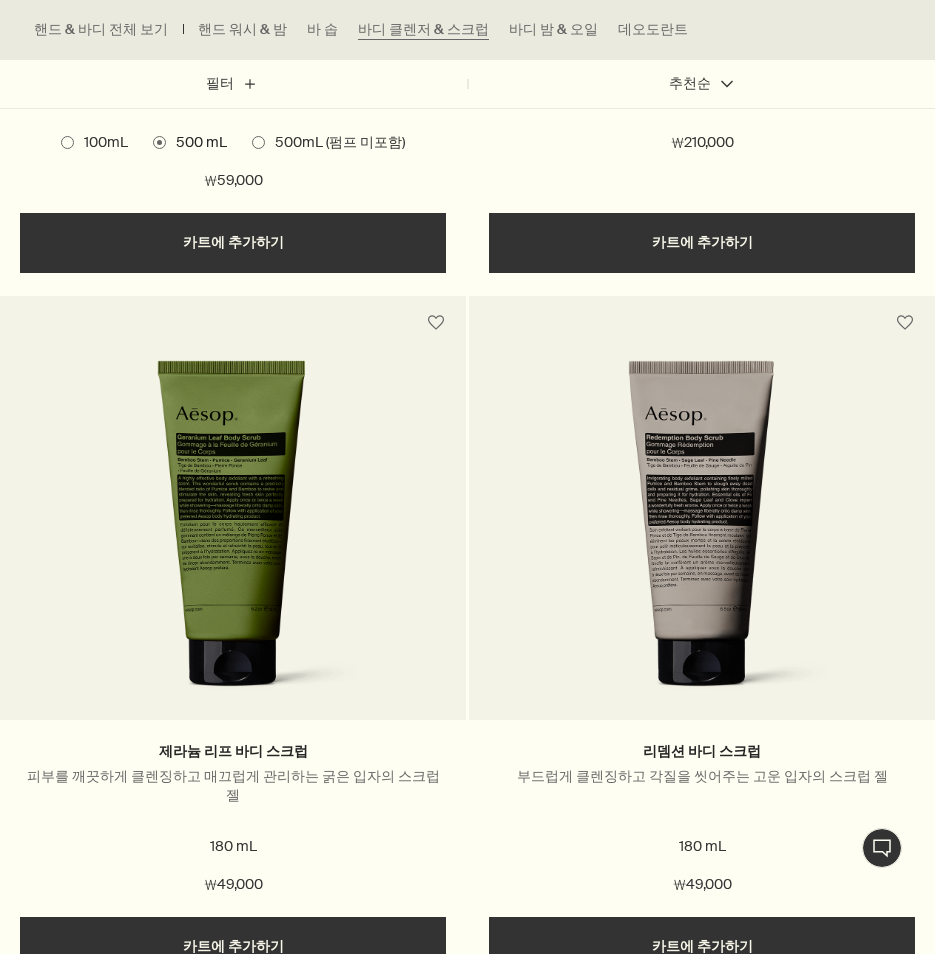 scroll, scrollTop: 2741, scrollLeft: 0, axis: vertical 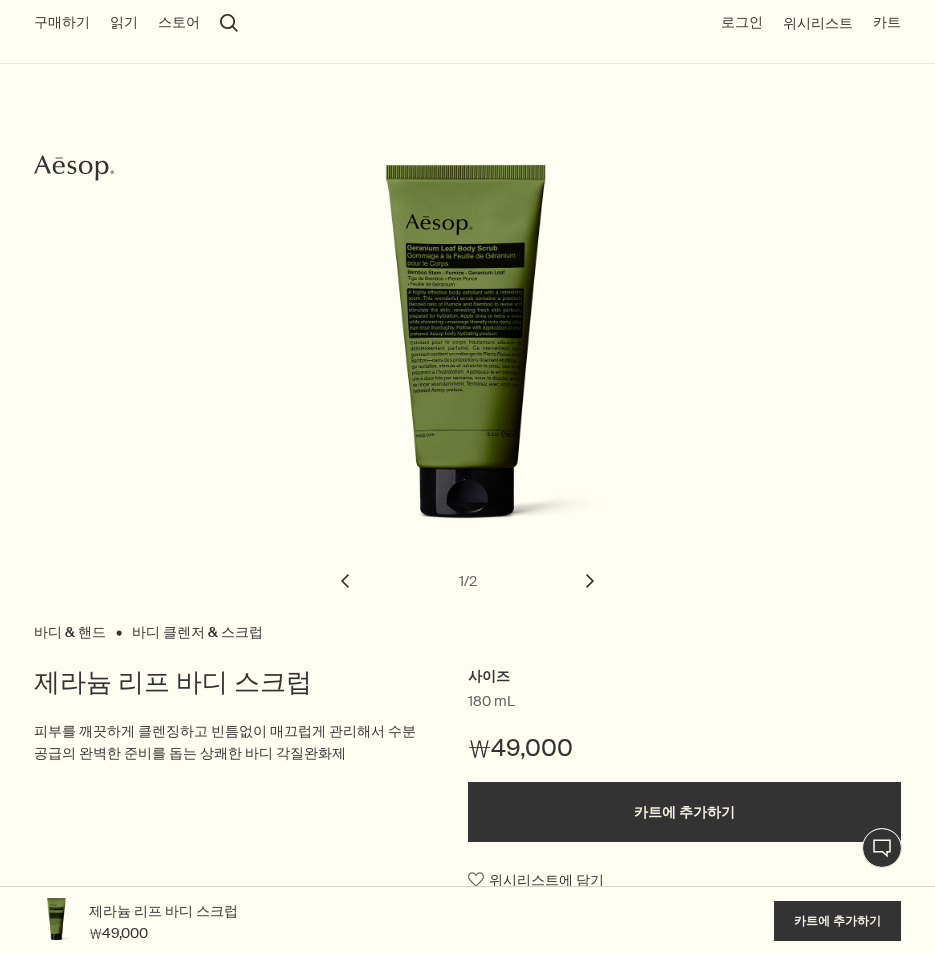 click on "chevron" at bounding box center [590, 581] 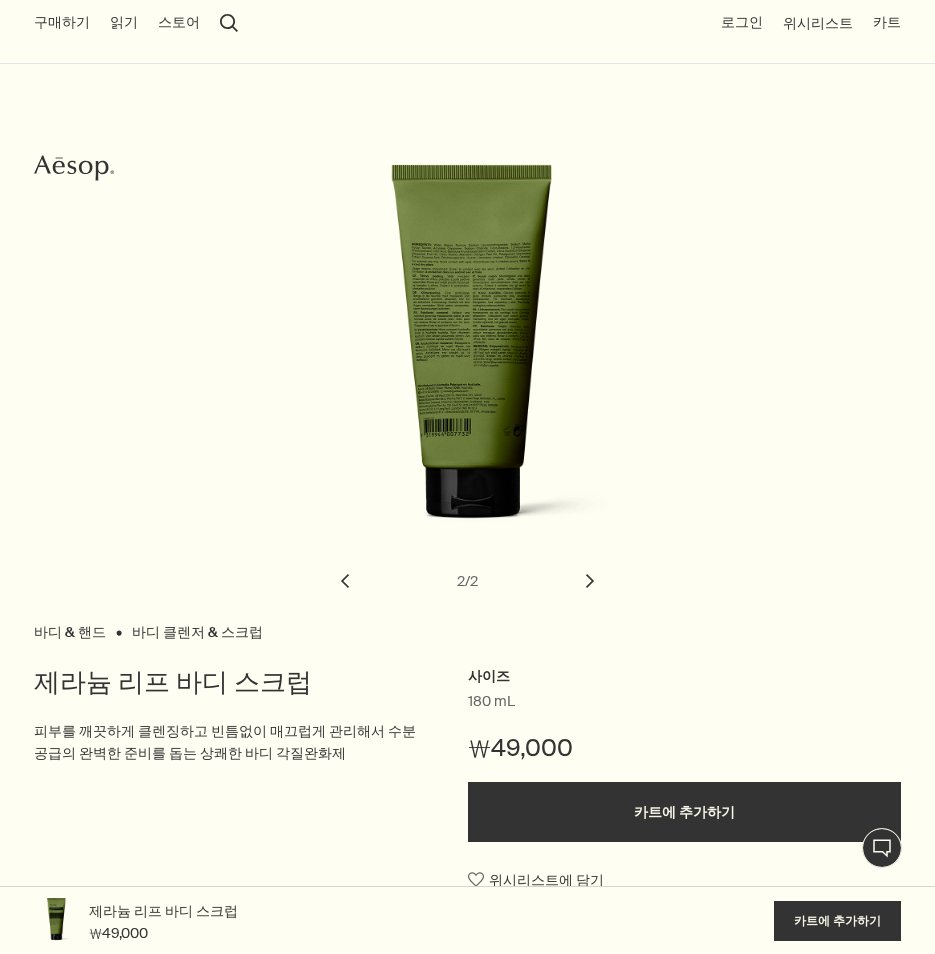 click on "chevron" at bounding box center (590, 581) 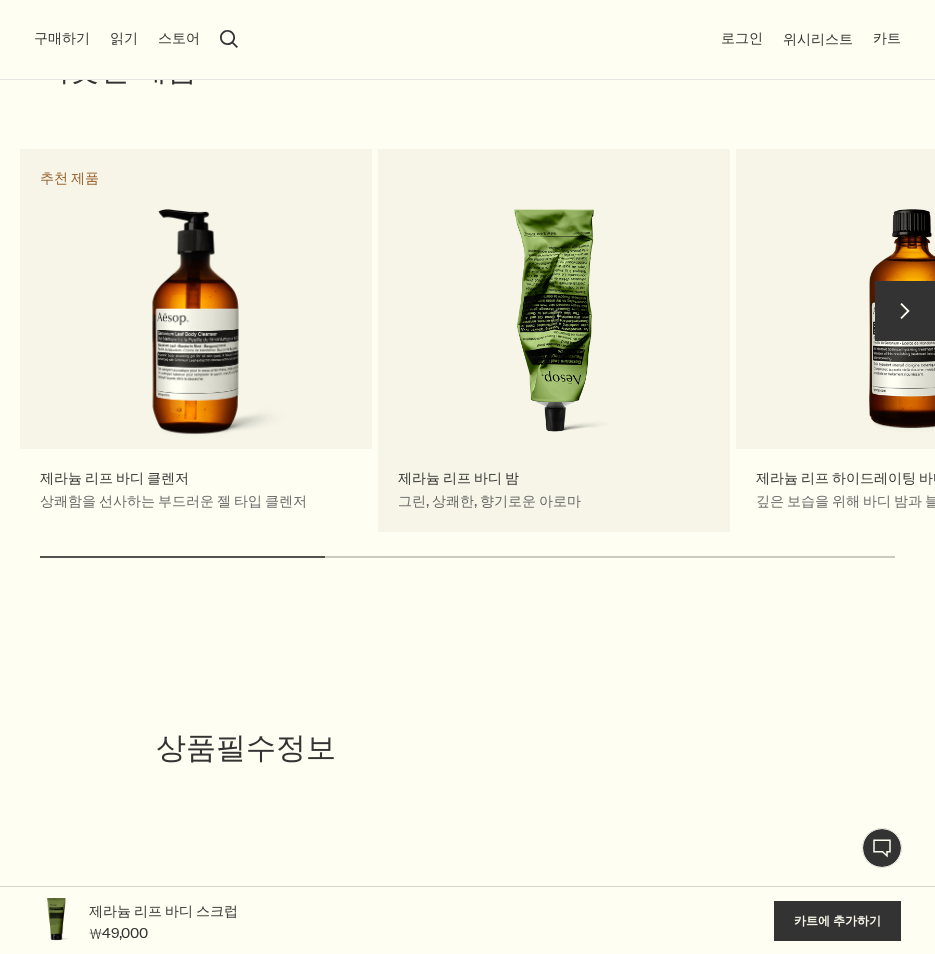 scroll, scrollTop: 2600, scrollLeft: 0, axis: vertical 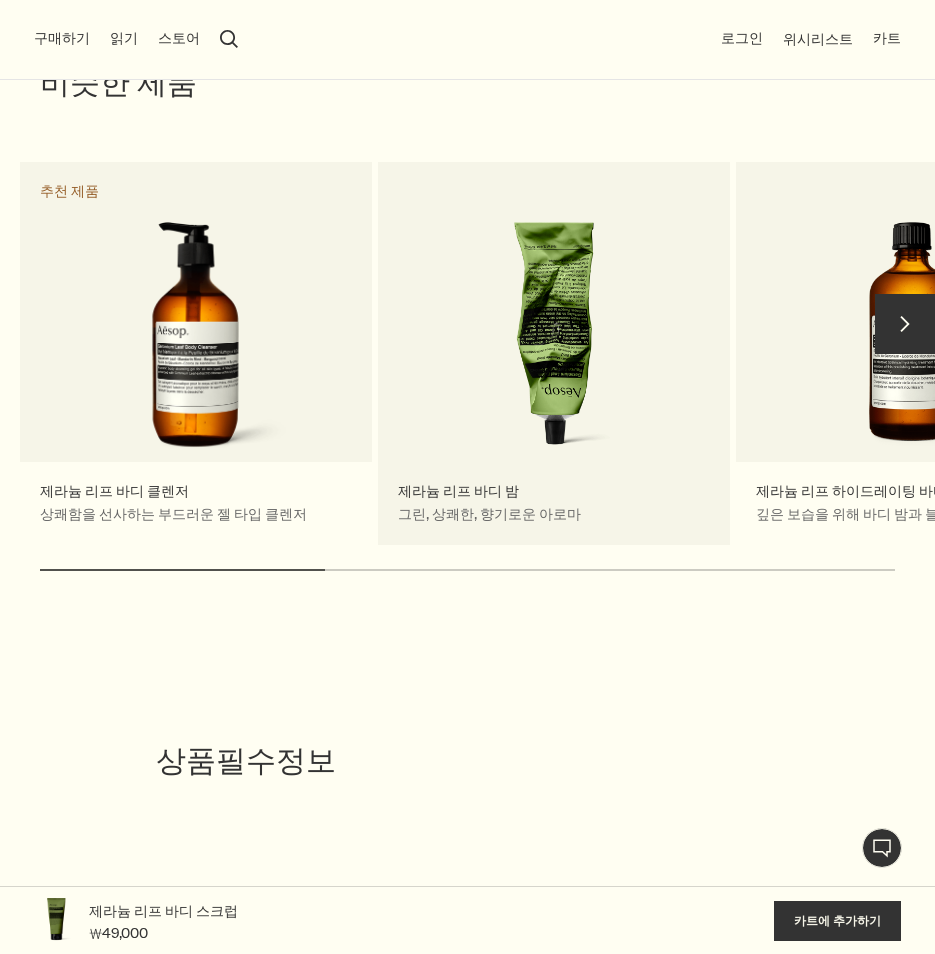 click on "제라늄 리프 바디 밤 그린, 상쾌한, 향기로운 아로마" at bounding box center [554, 353] 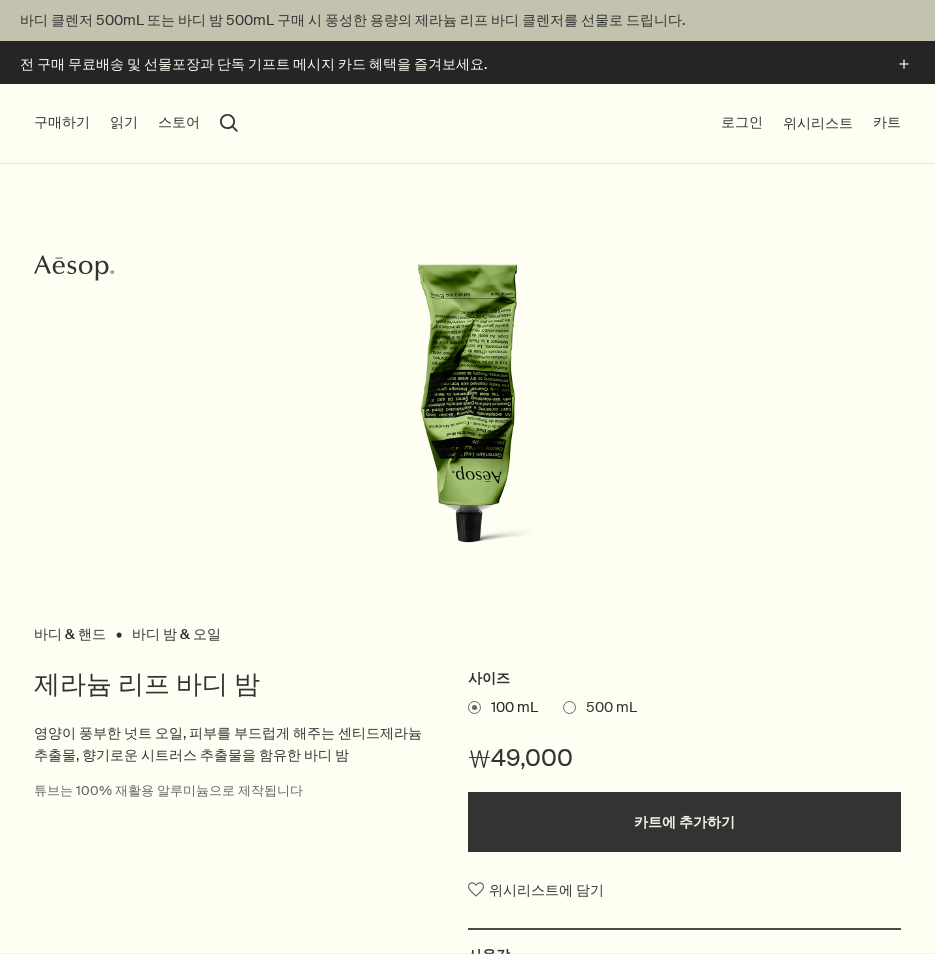 scroll, scrollTop: 0, scrollLeft: 0, axis: both 